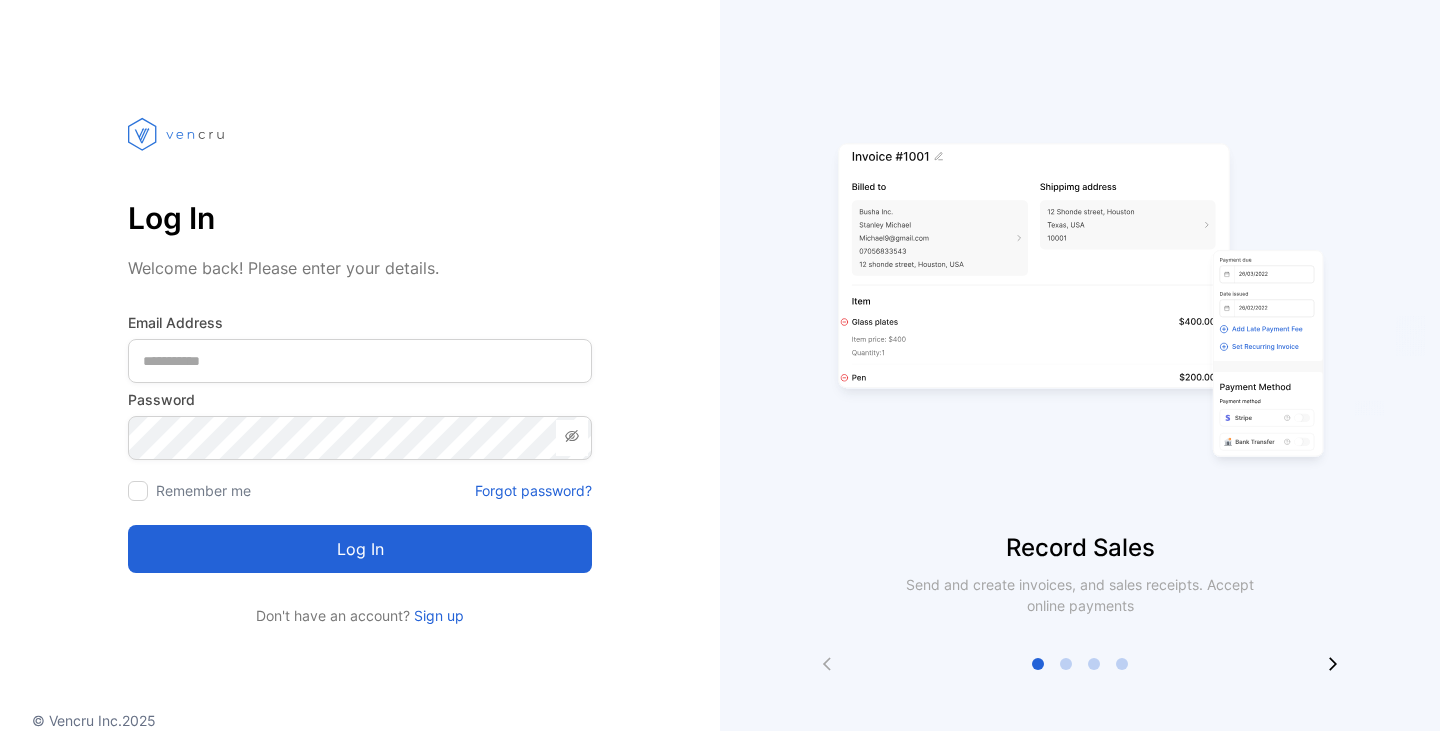 scroll, scrollTop: 0, scrollLeft: 0, axis: both 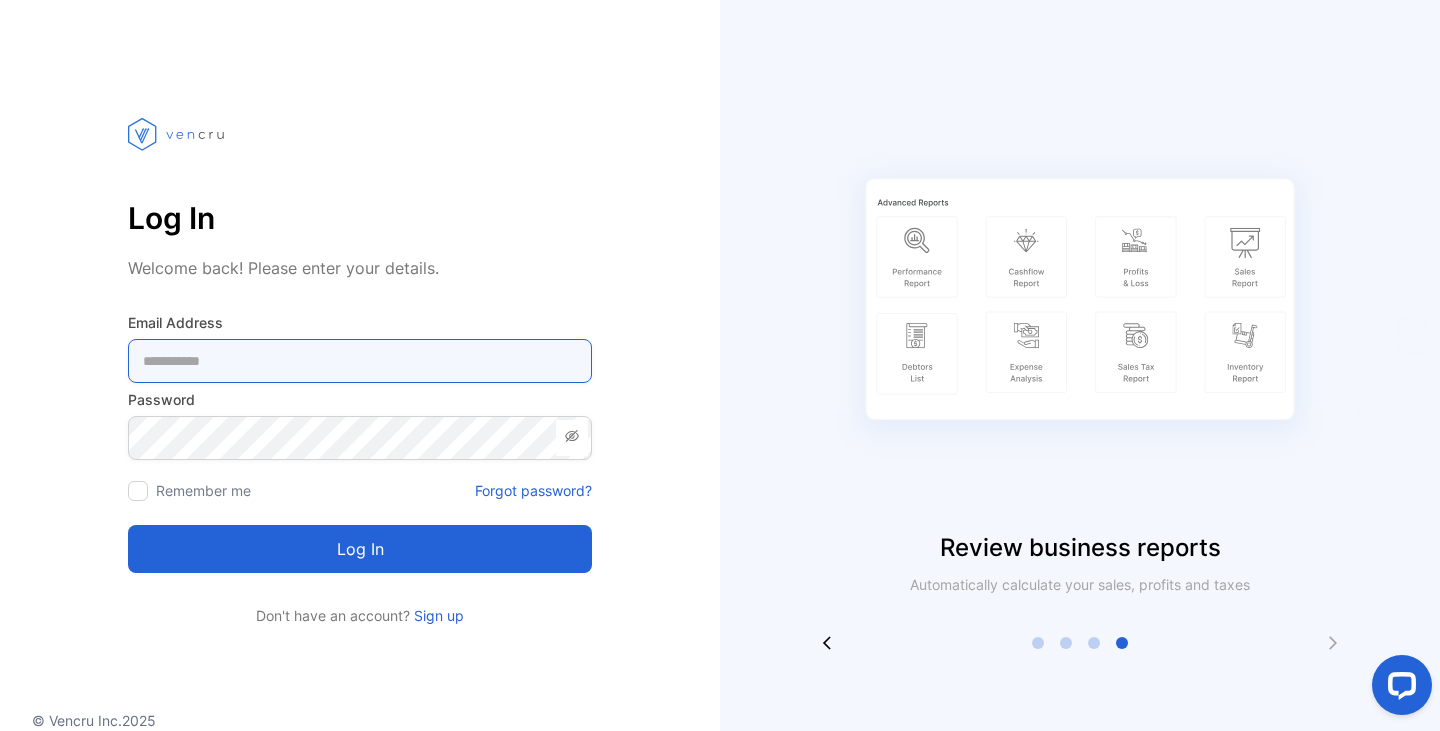 click at bounding box center [360, 361] 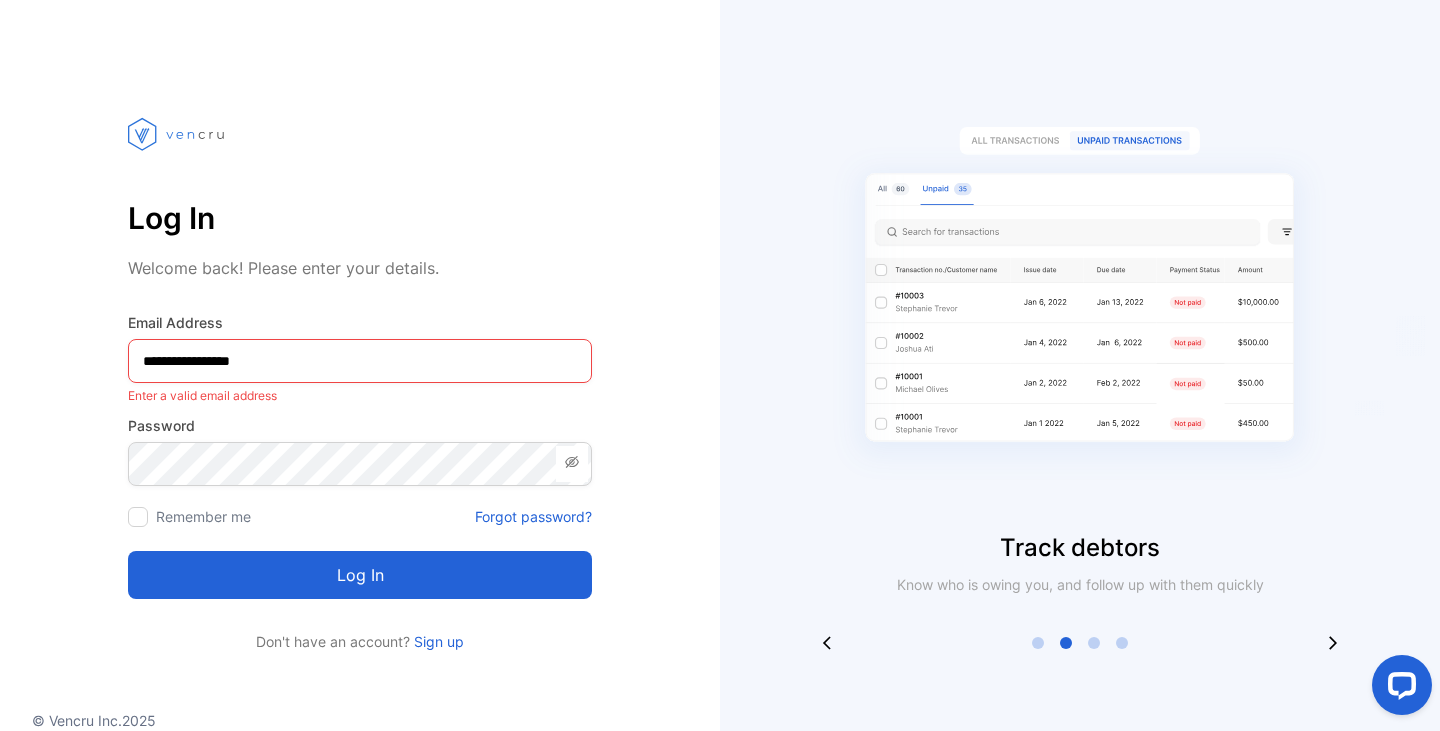 click on "**********" at bounding box center [360, 361] 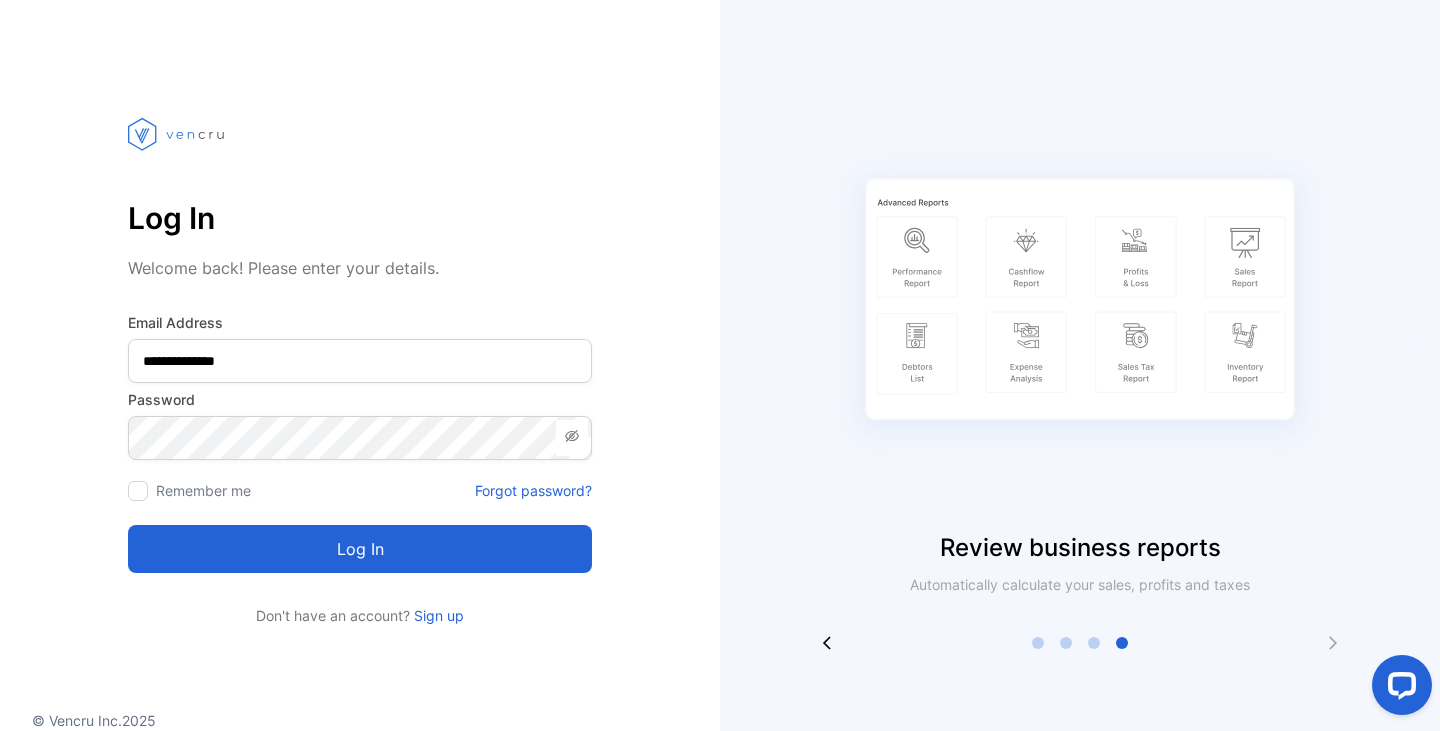 type on "**********" 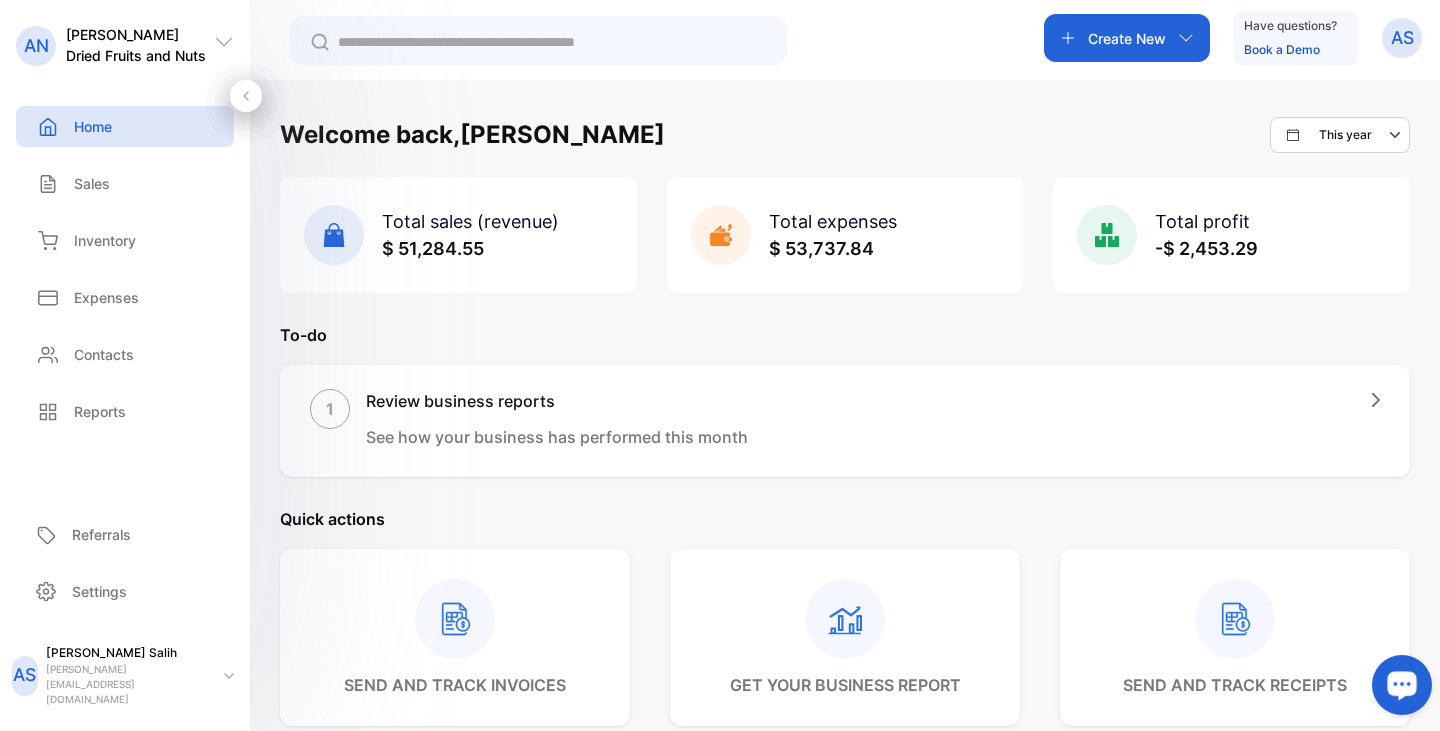 click at bounding box center [1402, 685] 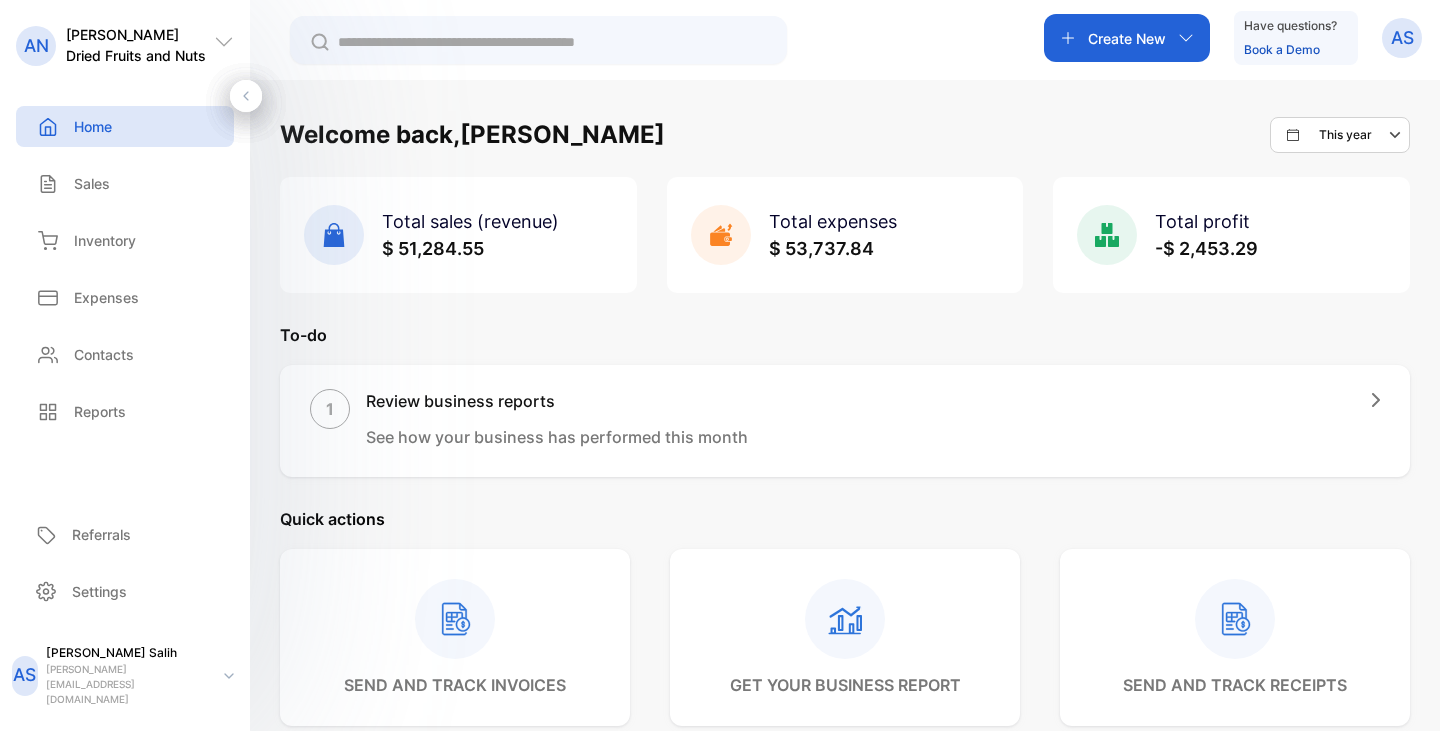 click on "1 Review business reports See how your business has performed this month" at bounding box center (845, 419) 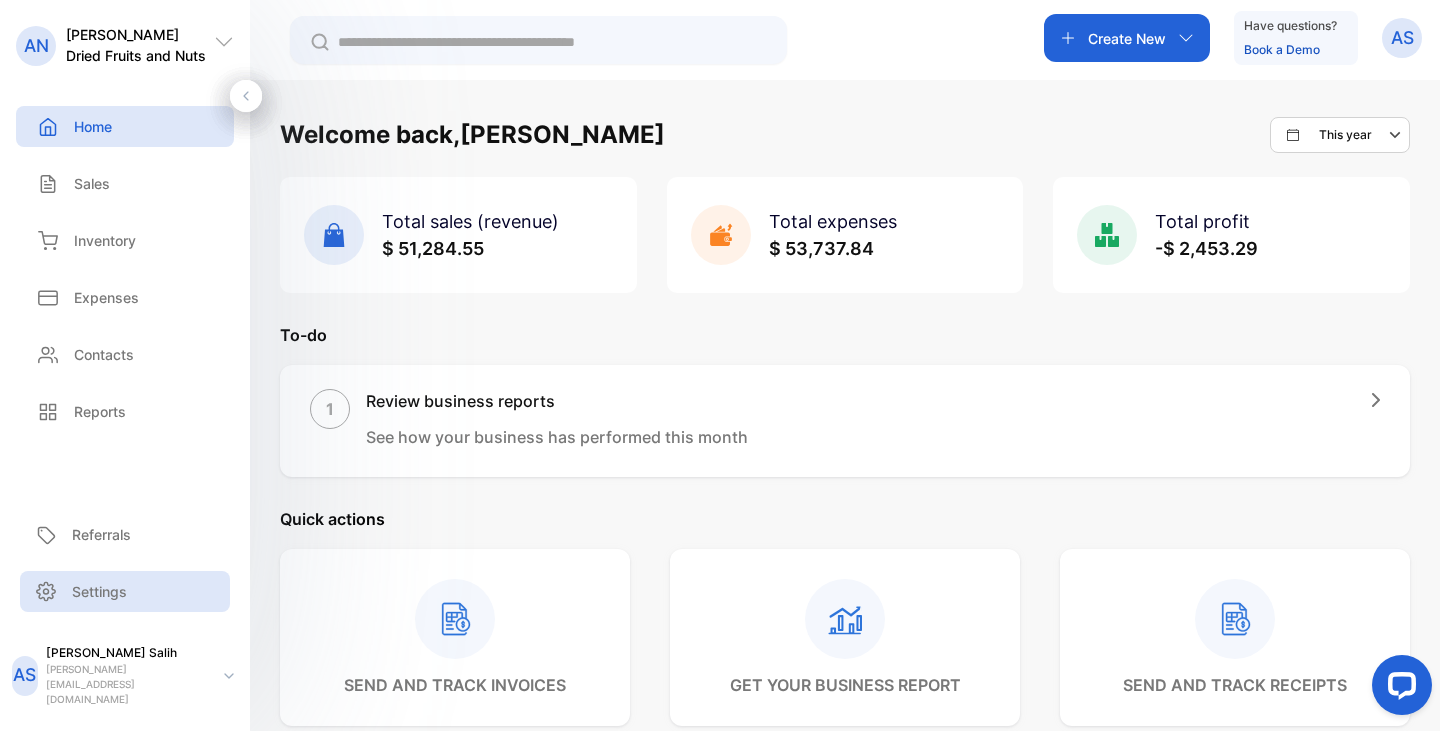 click on "Settings" at bounding box center (99, 591) 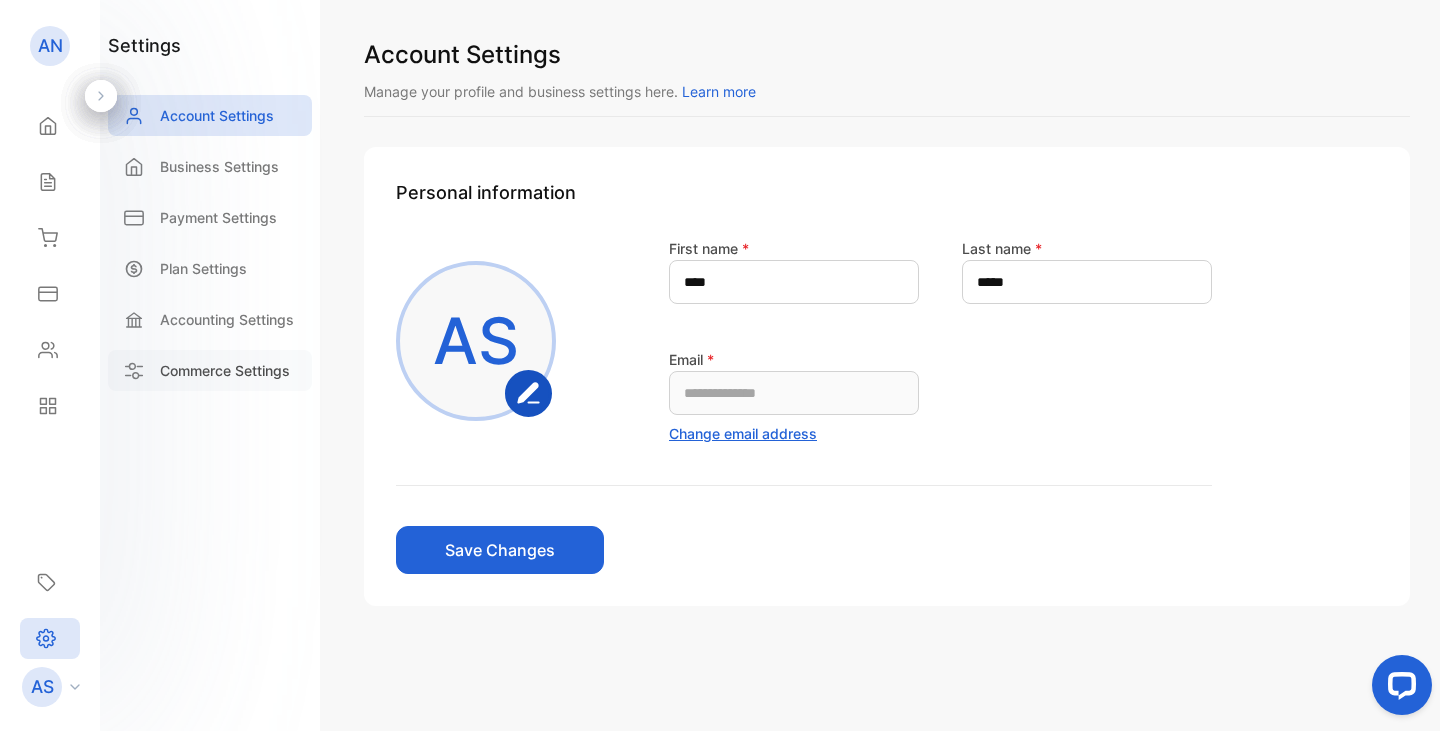 click on "Commerce Settings" at bounding box center [225, 370] 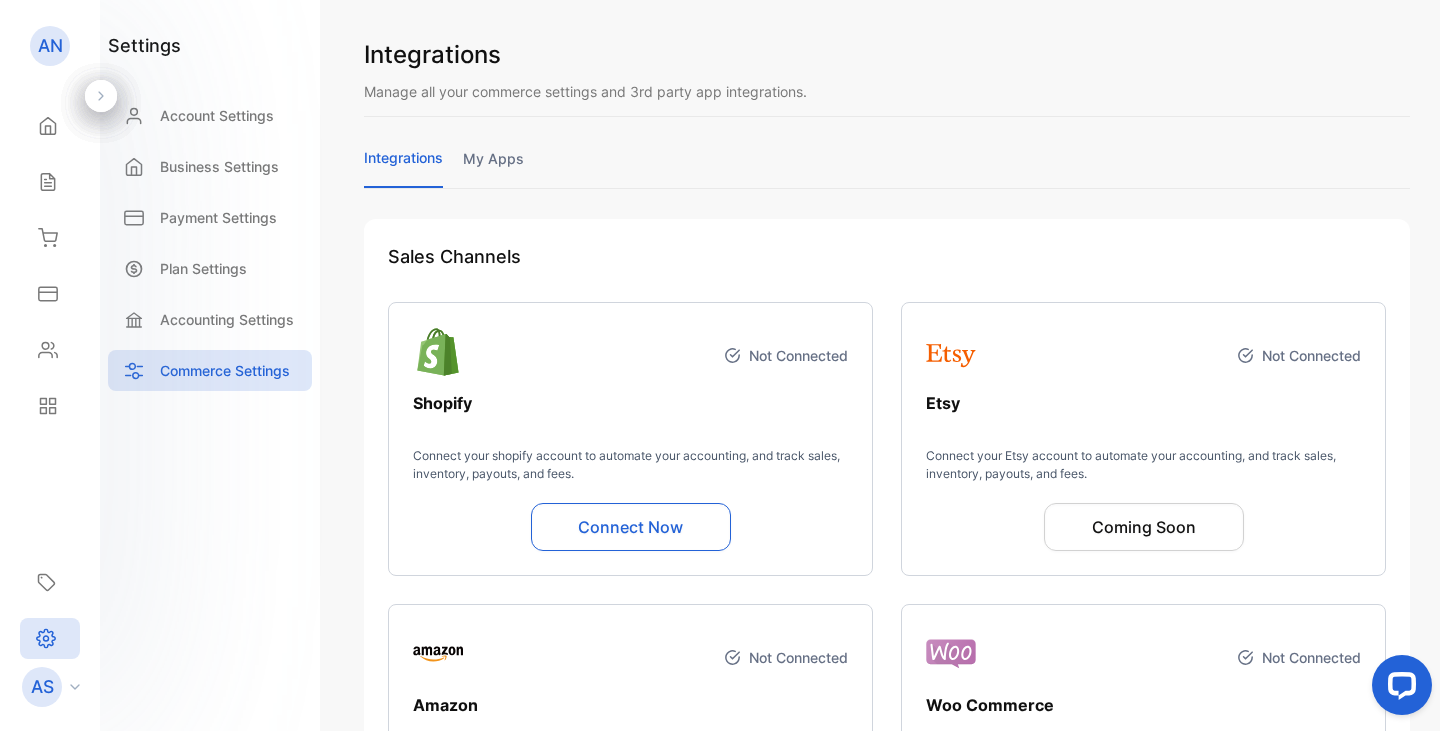 click on "my apps" at bounding box center [493, 167] 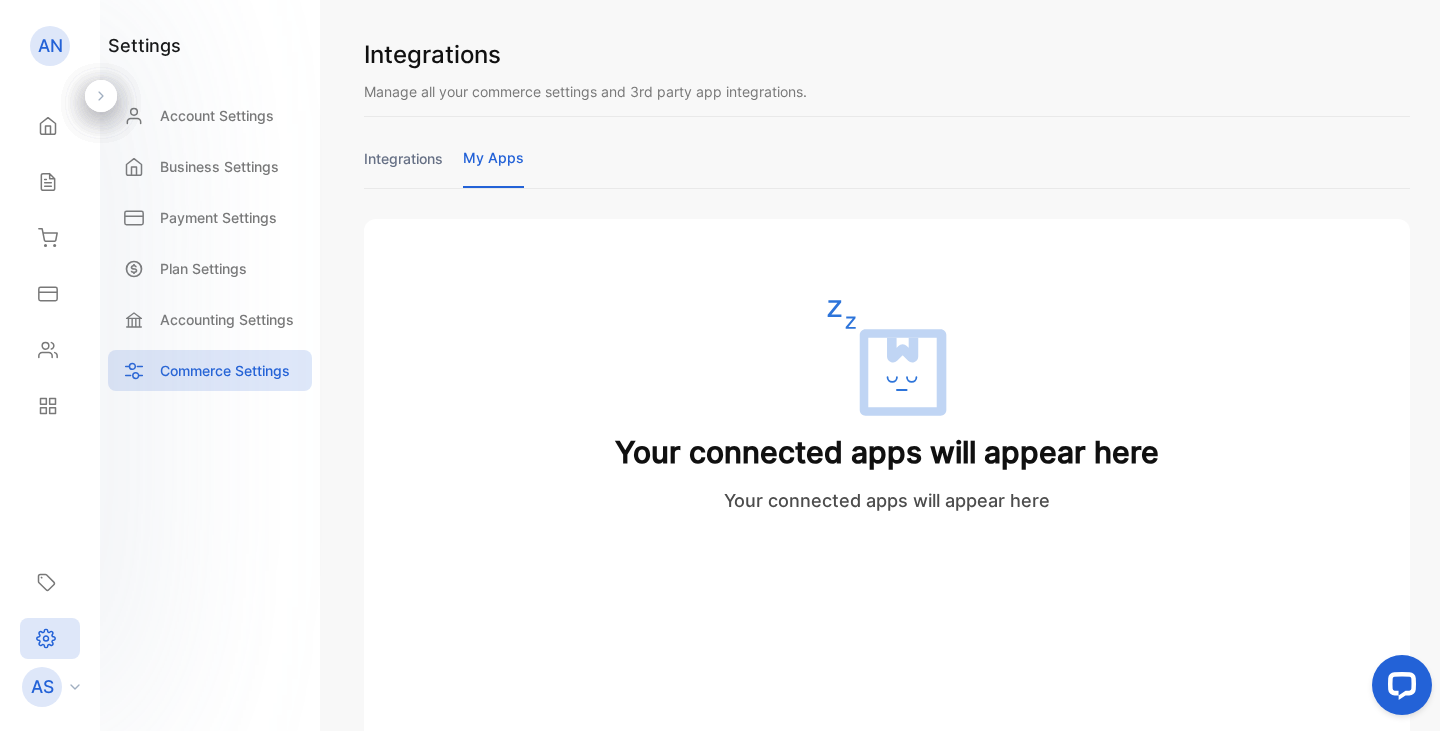 click on "integrations" at bounding box center (403, 167) 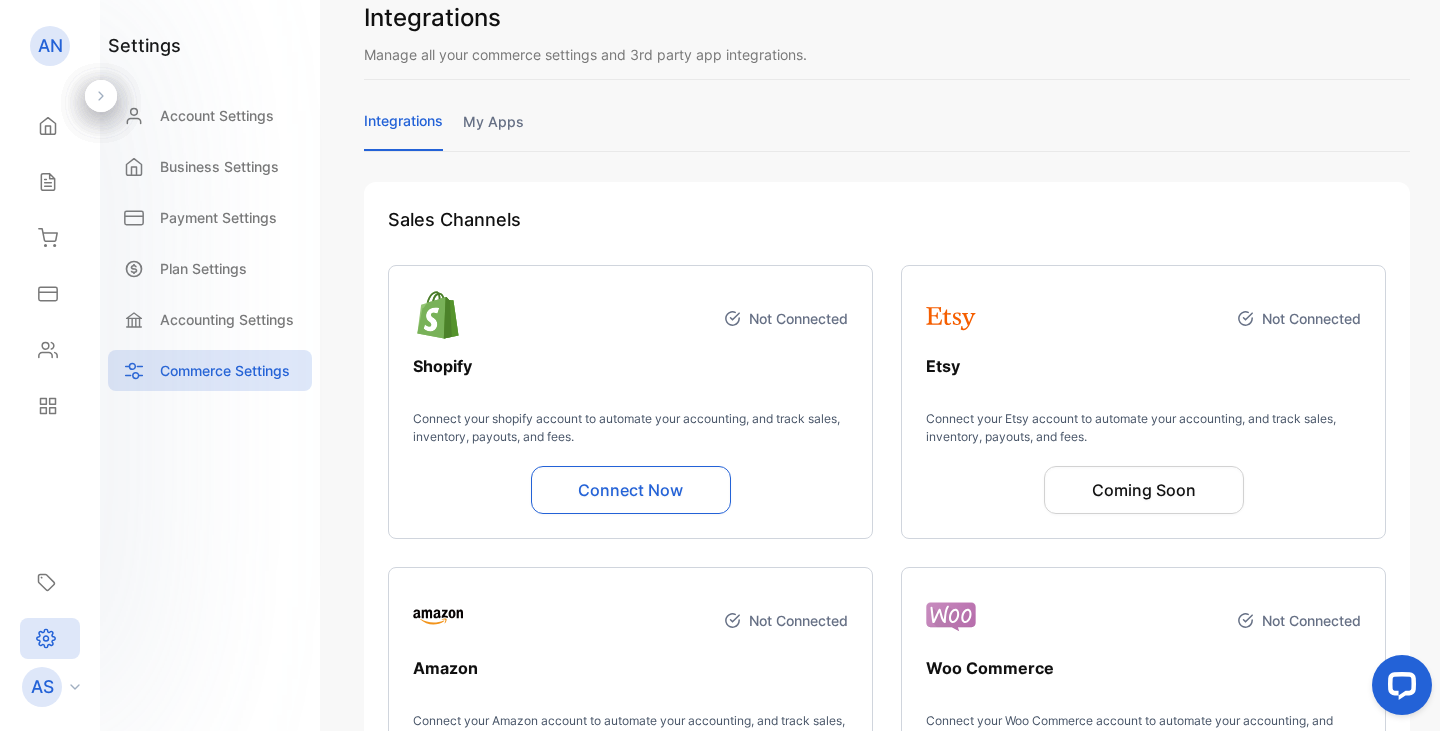 scroll, scrollTop: 0, scrollLeft: 0, axis: both 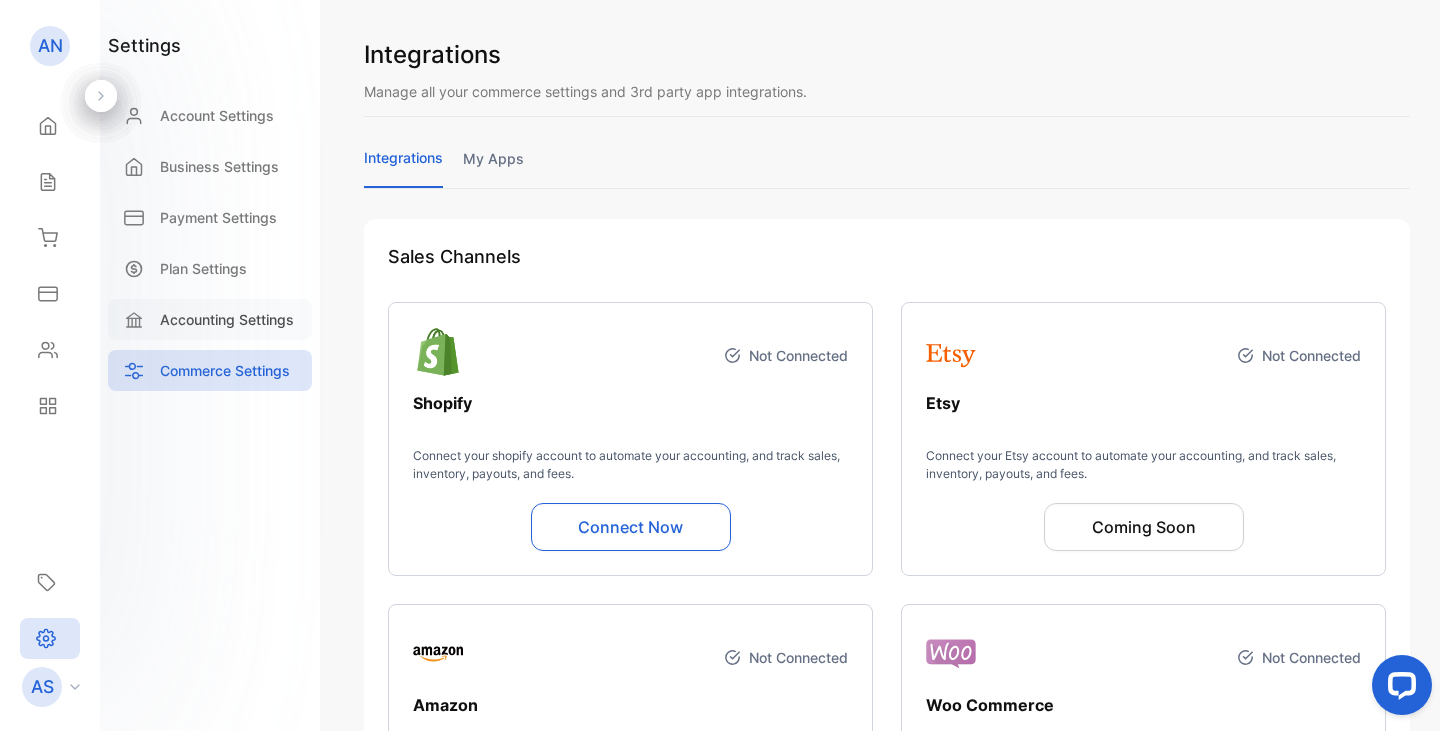 click on "Accounting Settings" at bounding box center [227, 319] 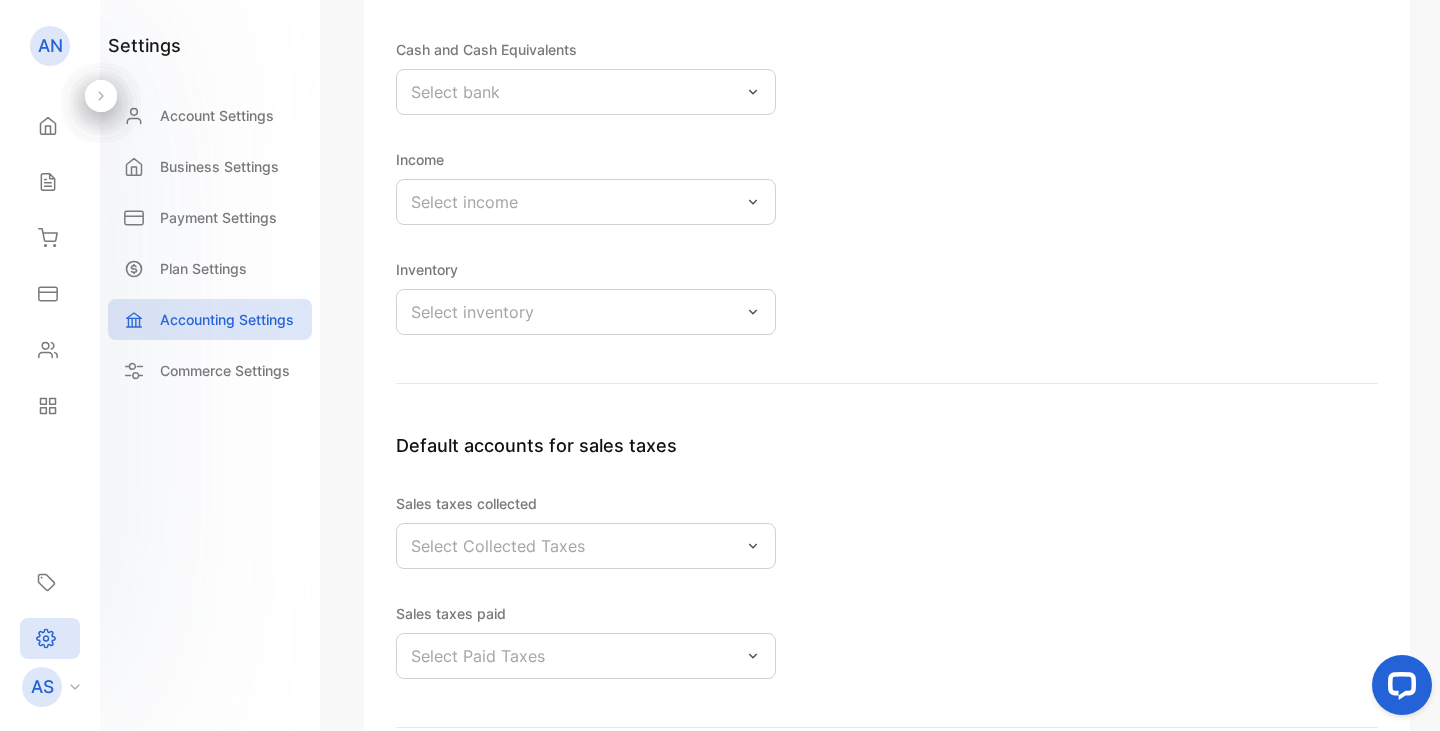 scroll, scrollTop: 566, scrollLeft: 0, axis: vertical 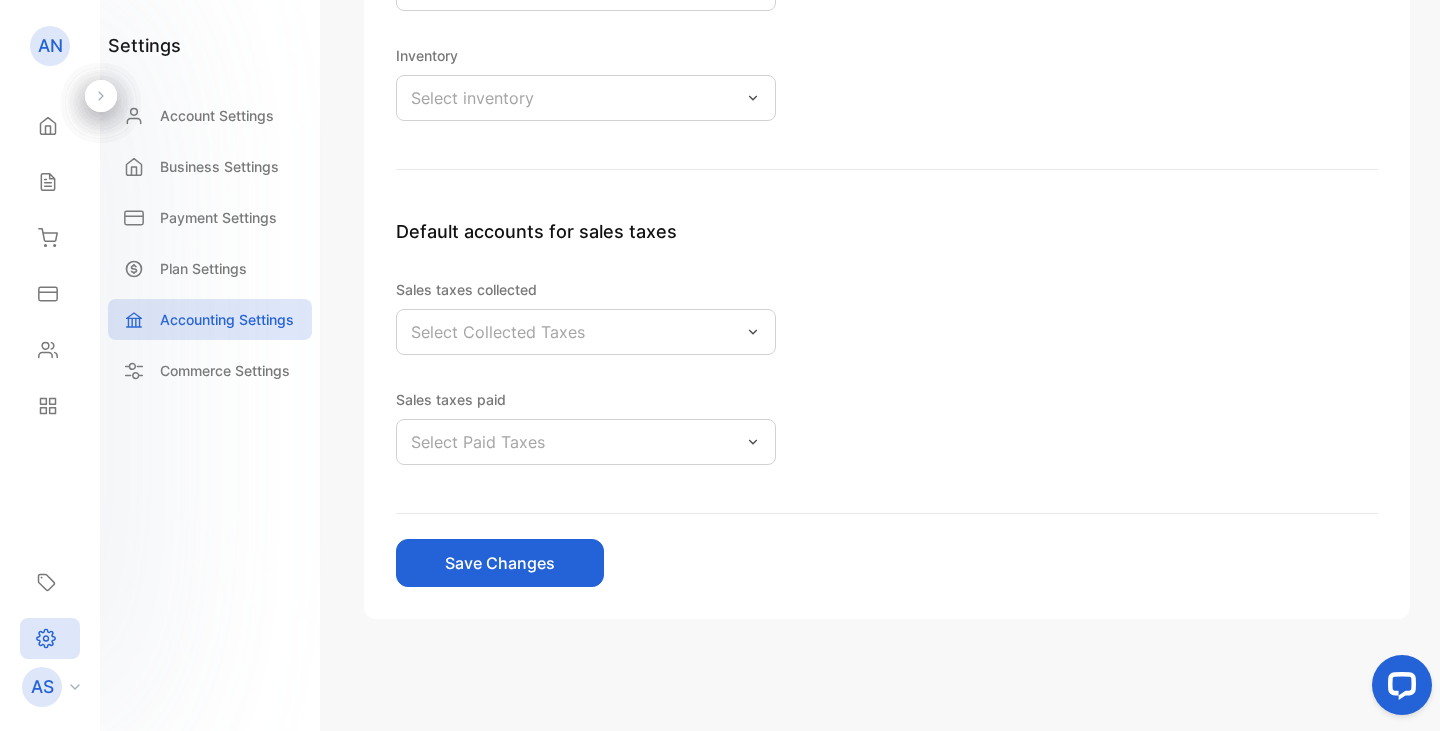 drag, startPoint x: 1436, startPoint y: 302, endPoint x: 27, endPoint y: 8, distance: 1439.3461 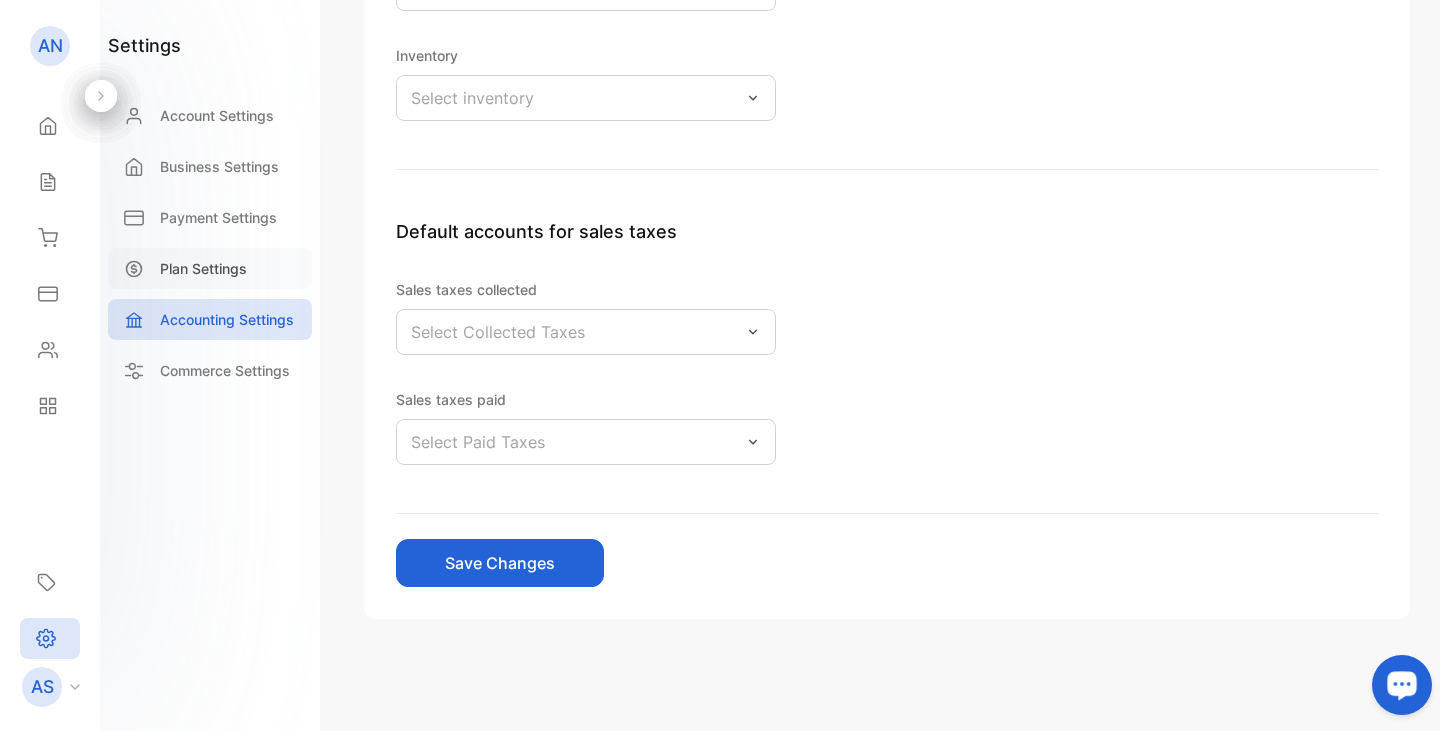 click on "Plan Settings" at bounding box center (203, 268) 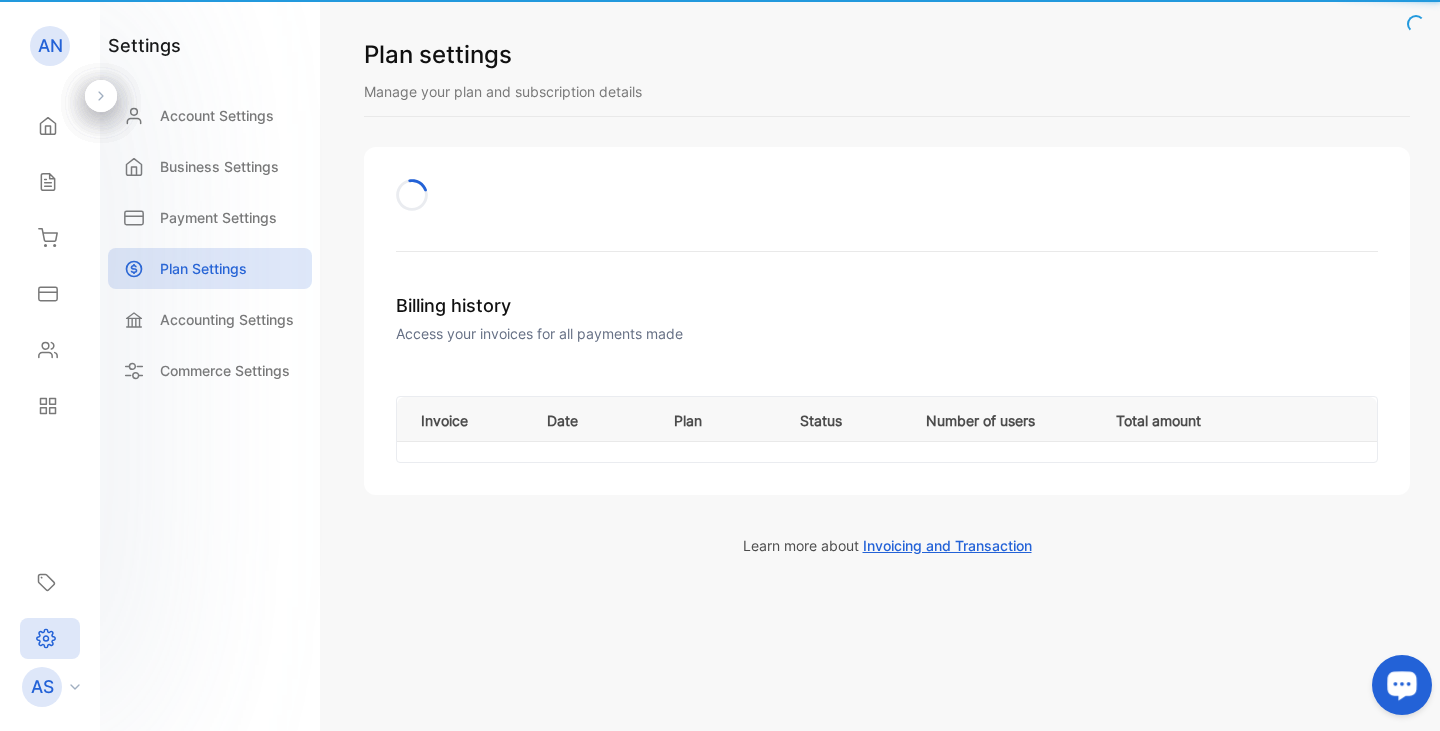 scroll, scrollTop: 0, scrollLeft: 0, axis: both 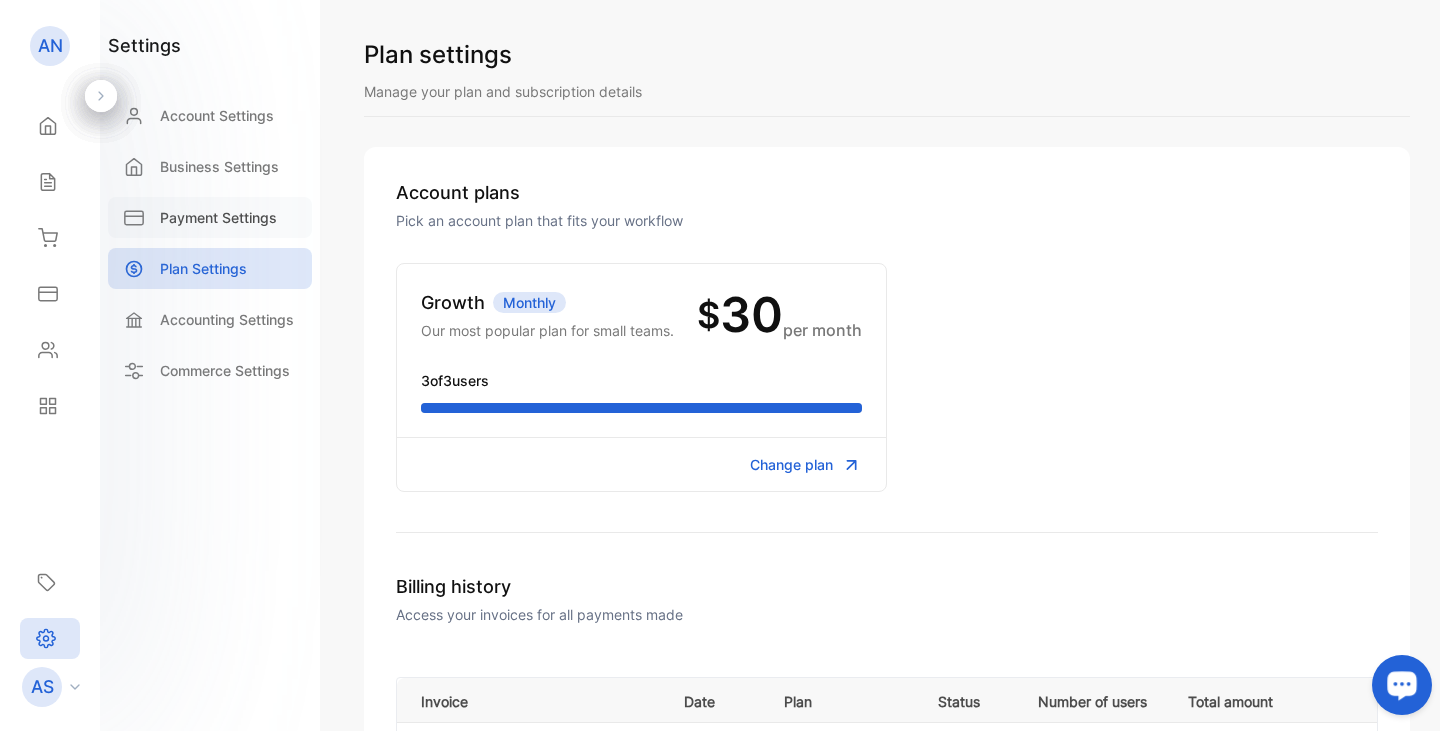 click on "Payment Settings" at bounding box center (218, 217) 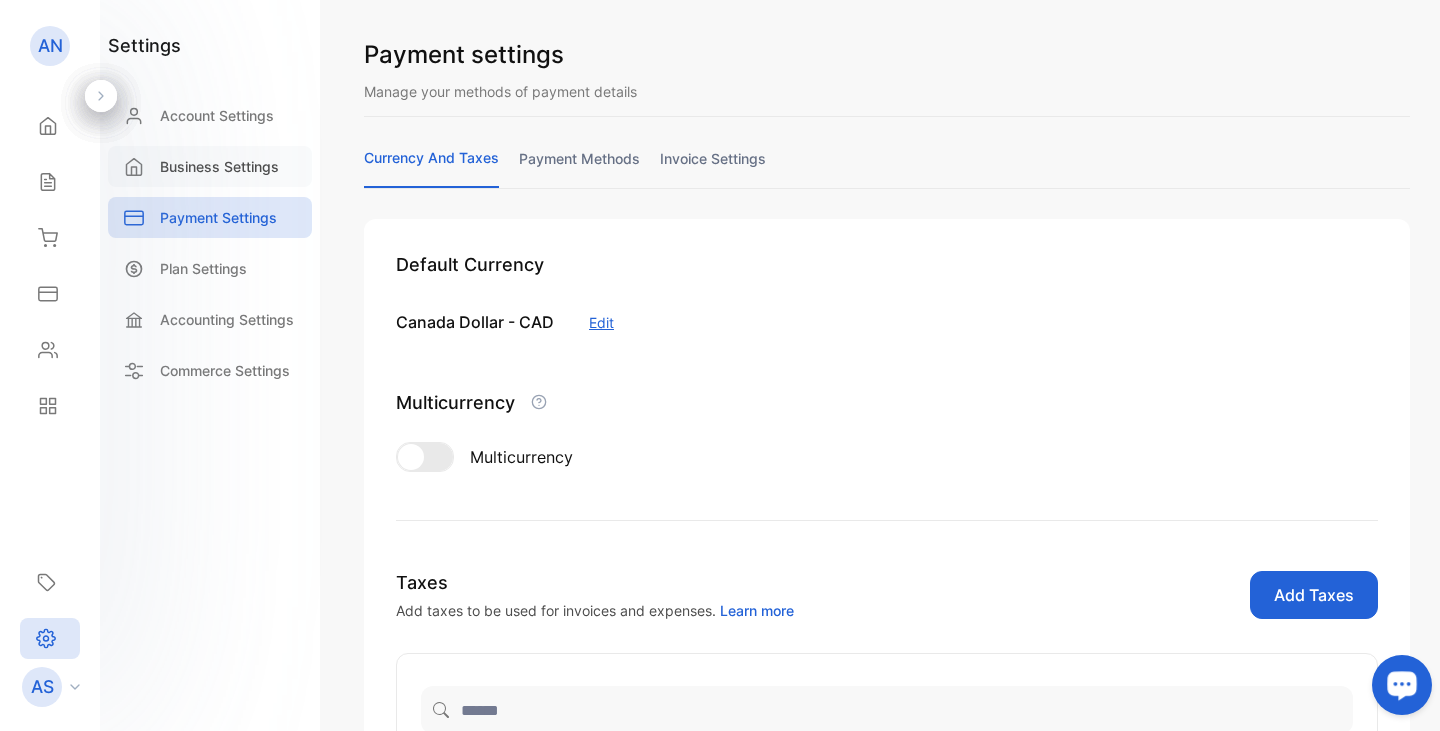 click on "Business Settings" at bounding box center [219, 166] 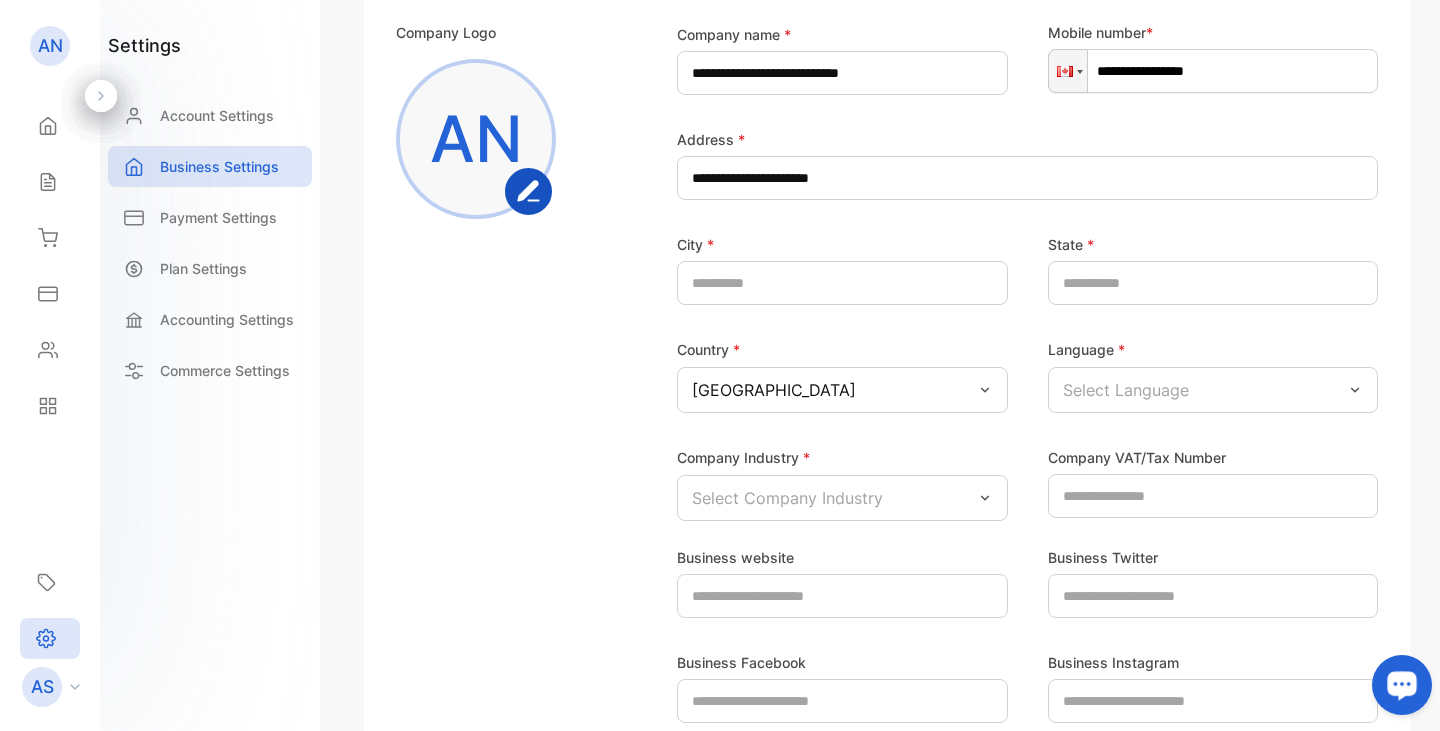 scroll, scrollTop: 33, scrollLeft: 0, axis: vertical 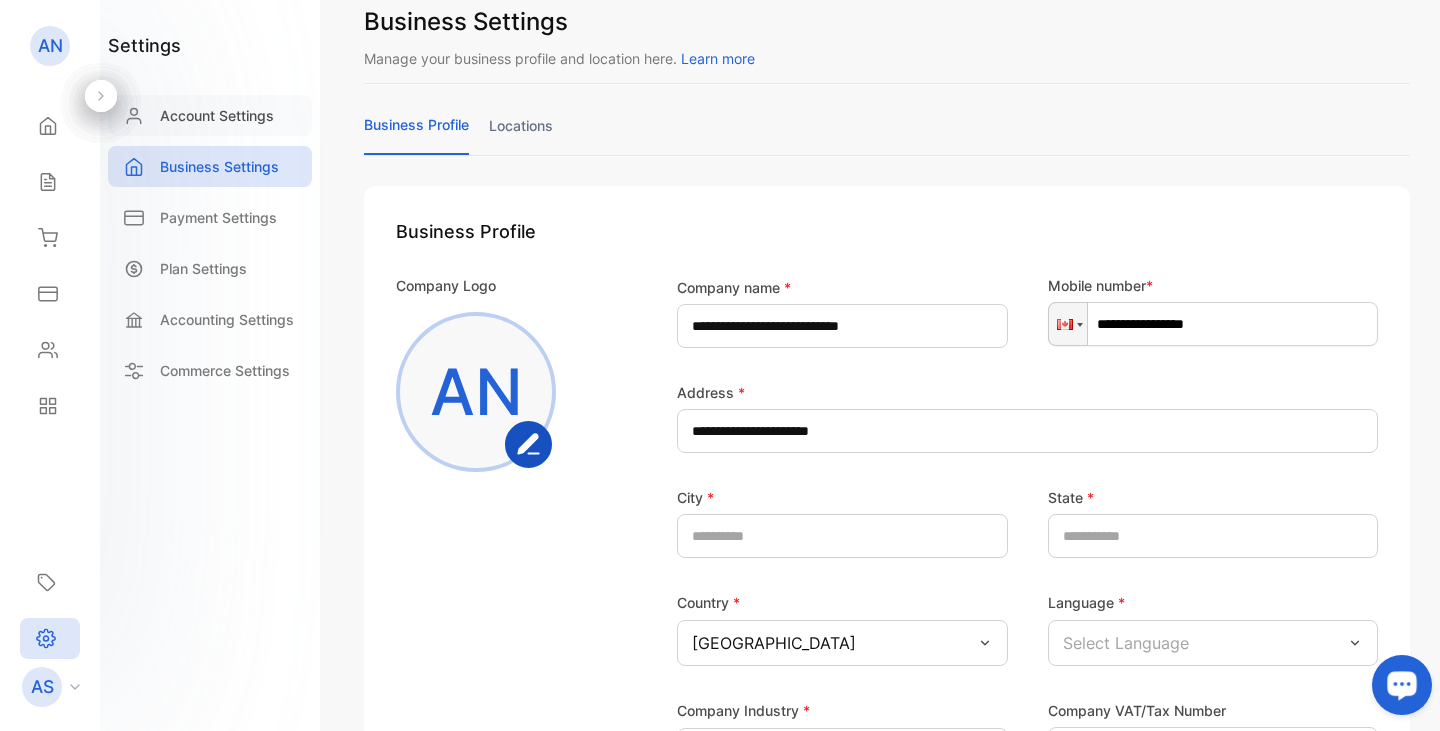 click on "Account Settings" at bounding box center (217, 115) 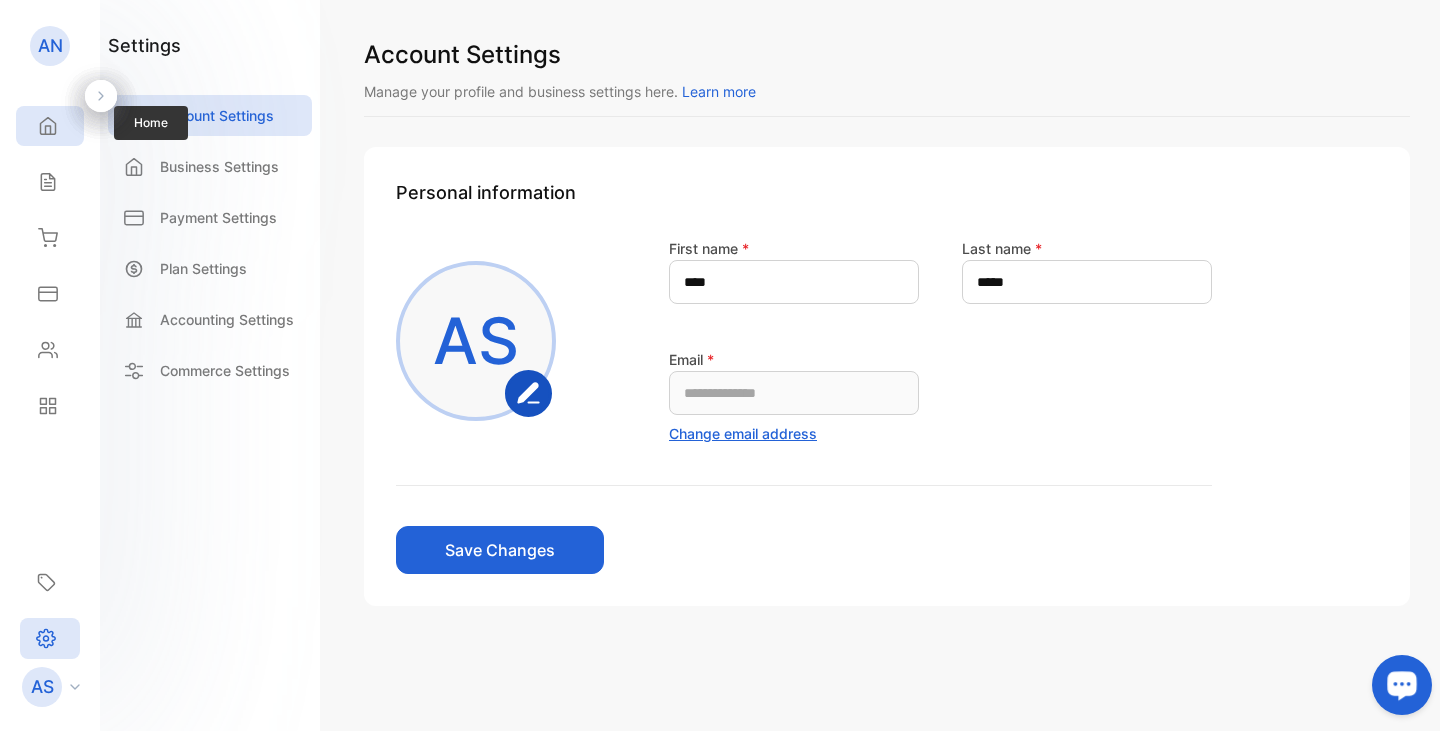 click 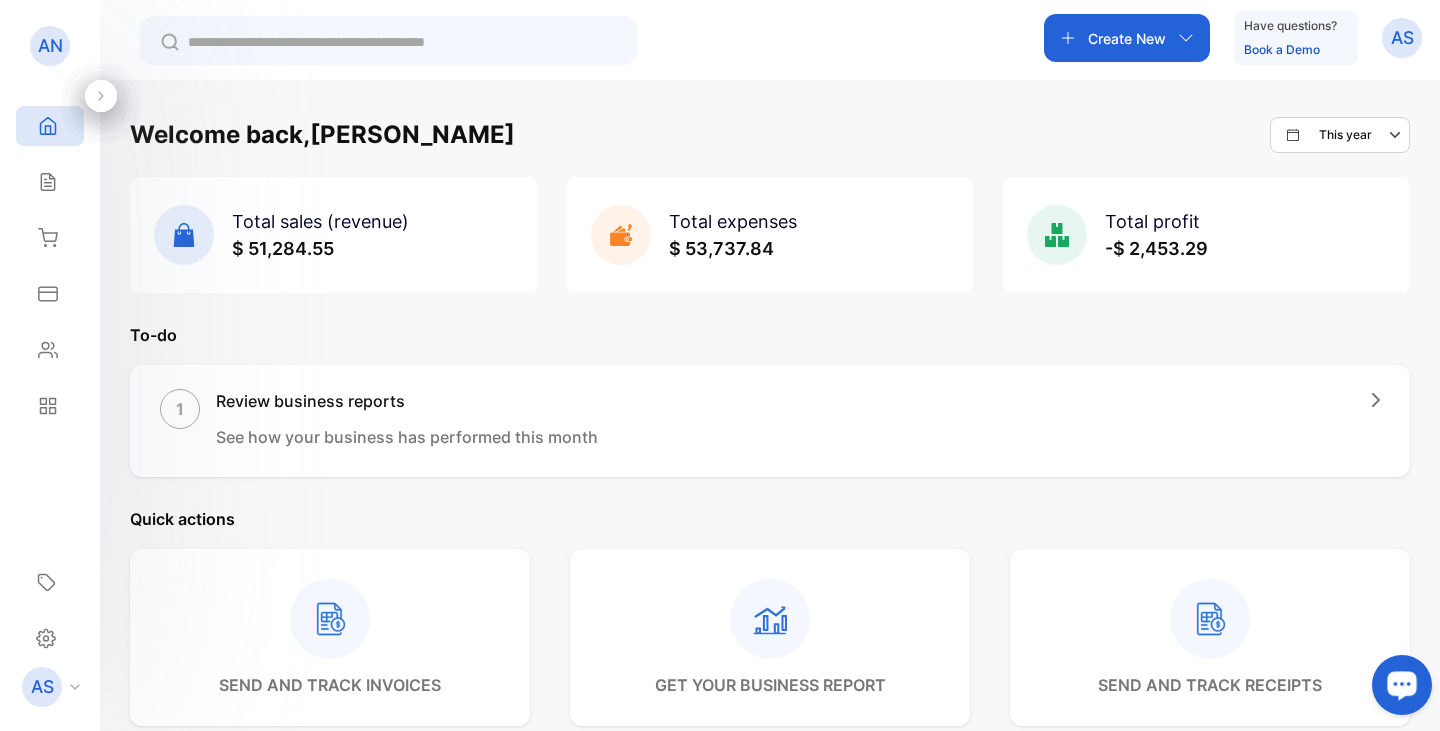 click on "Book a Demo" at bounding box center [1282, 49] 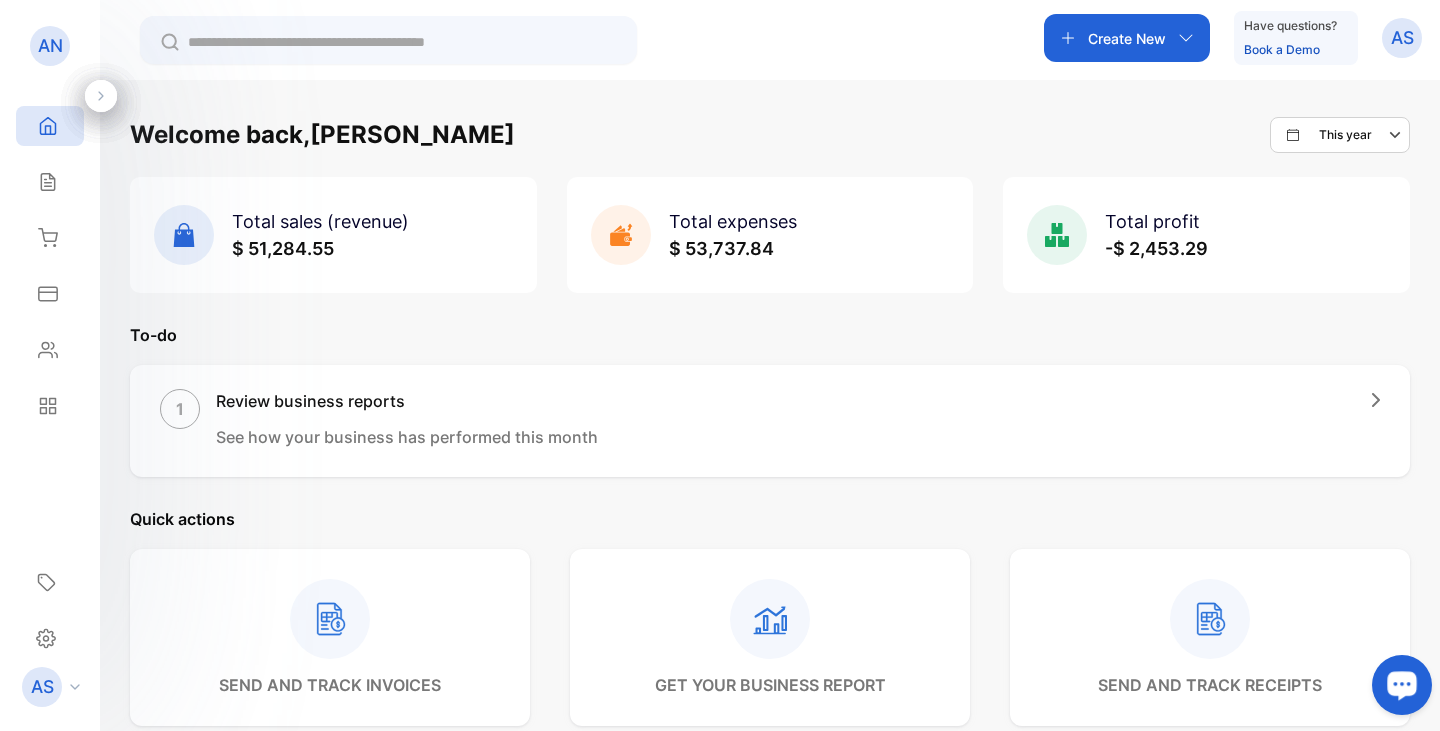 click on "Have questions? Book a Demo" at bounding box center (1296, 38) 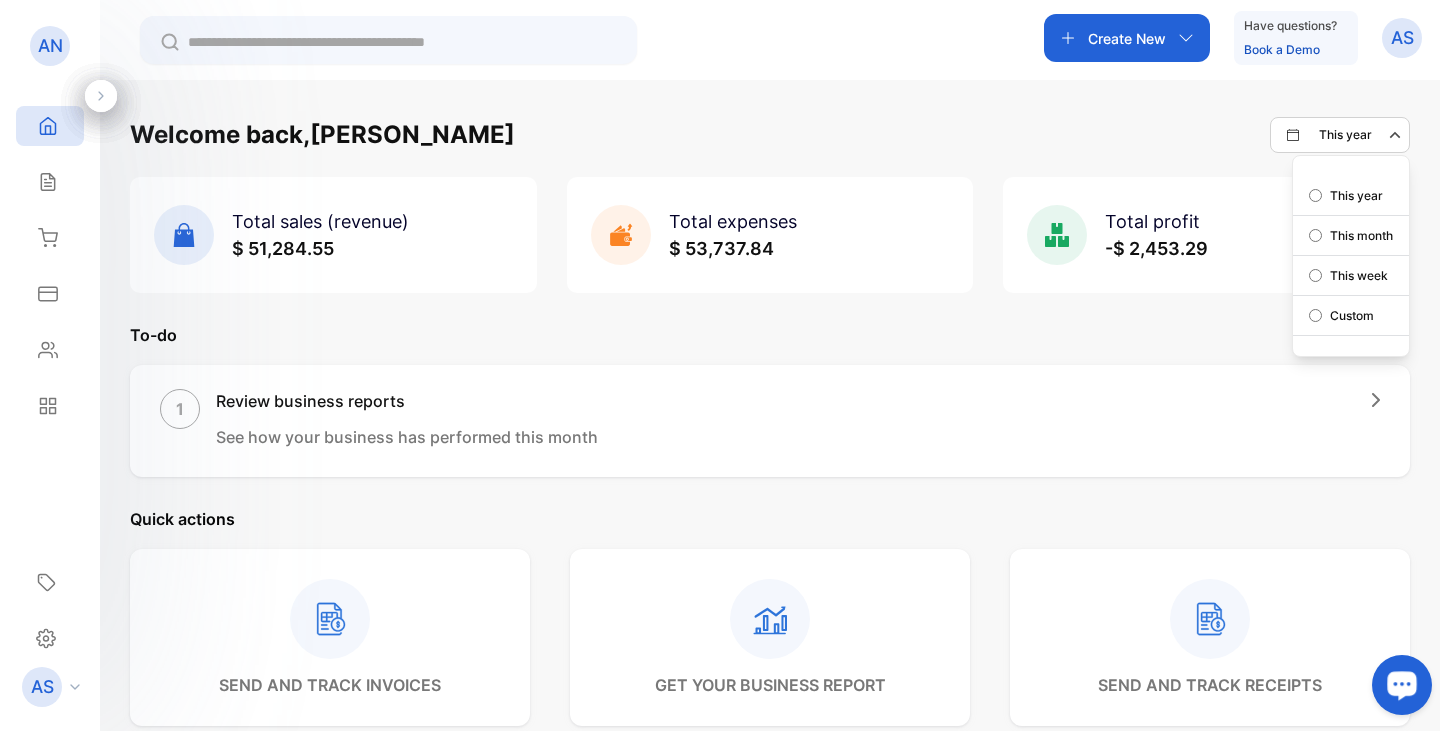 click on "This month" at bounding box center (1361, 236) 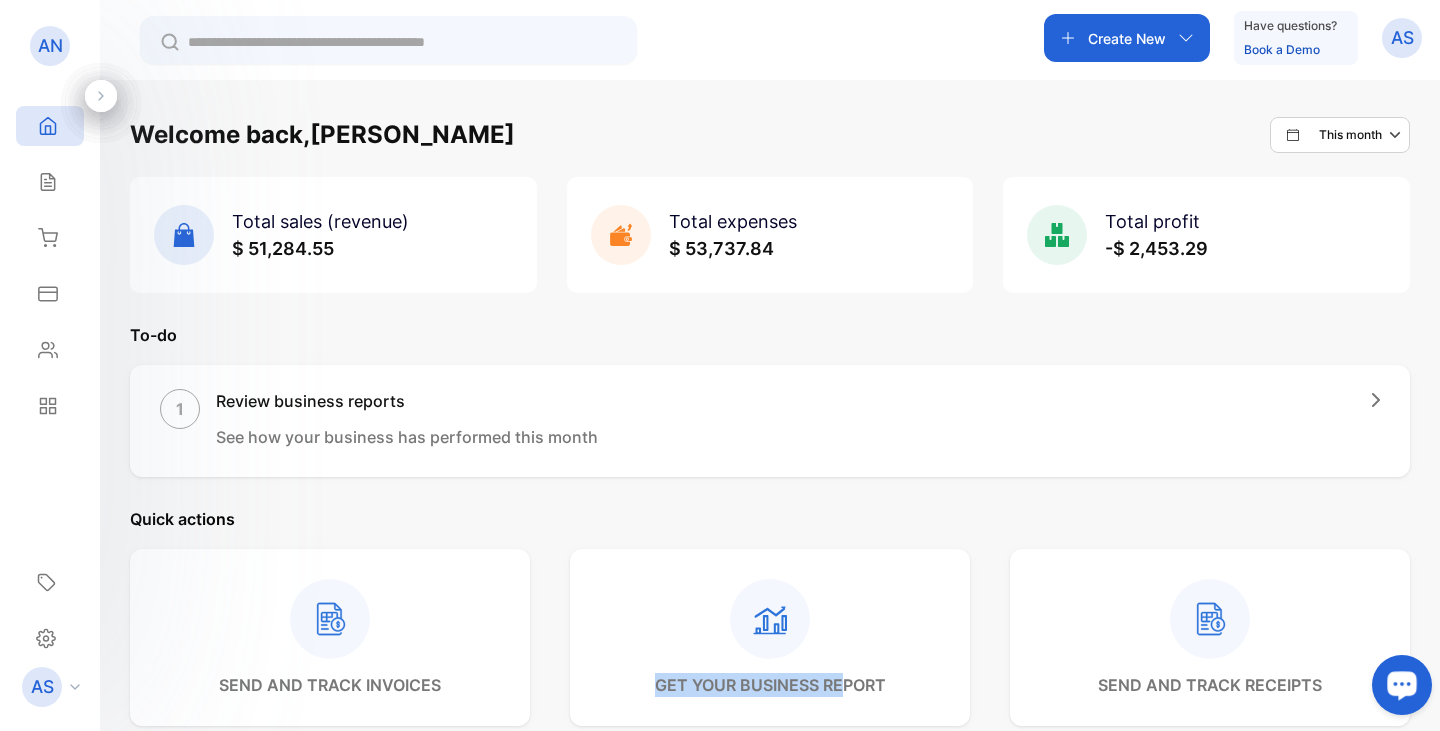 drag, startPoint x: 833, startPoint y: 687, endPoint x: 858, endPoint y: 712, distance: 35.35534 